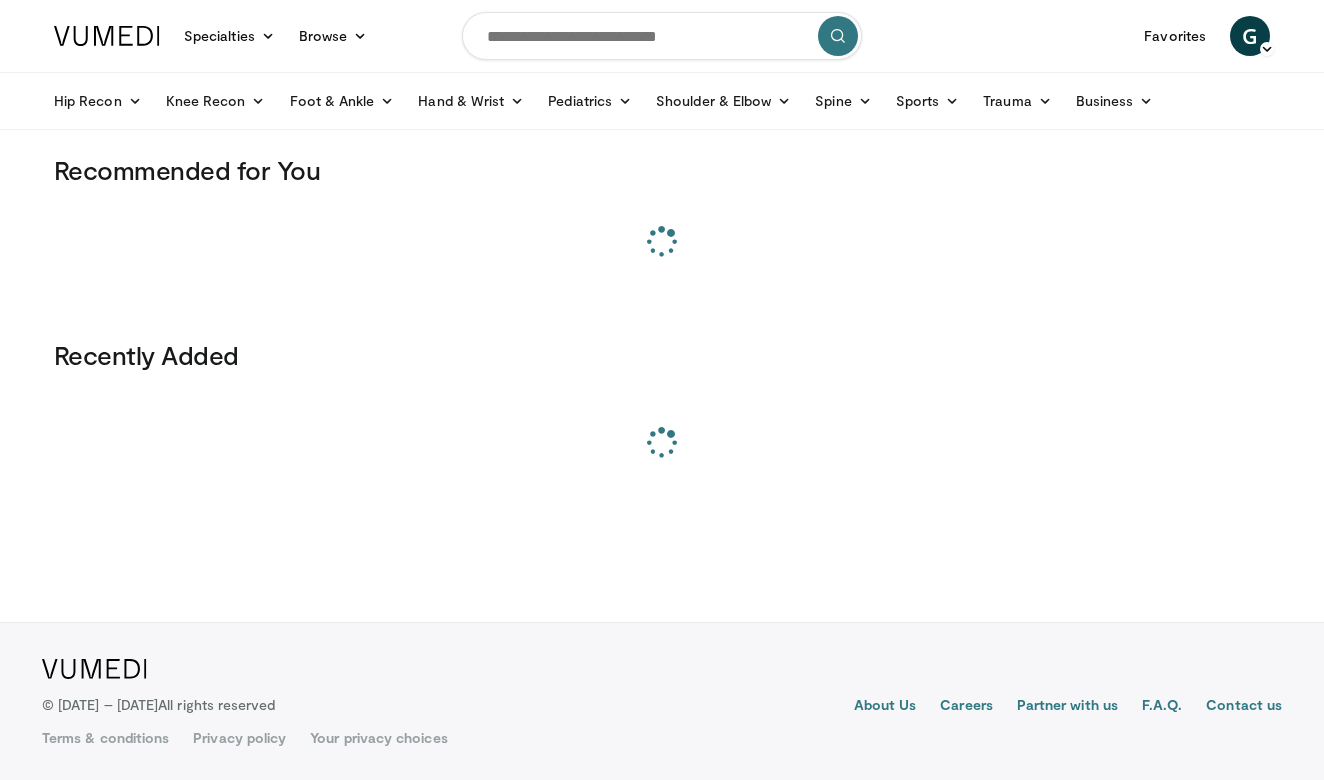 scroll, scrollTop: 0, scrollLeft: 0, axis: both 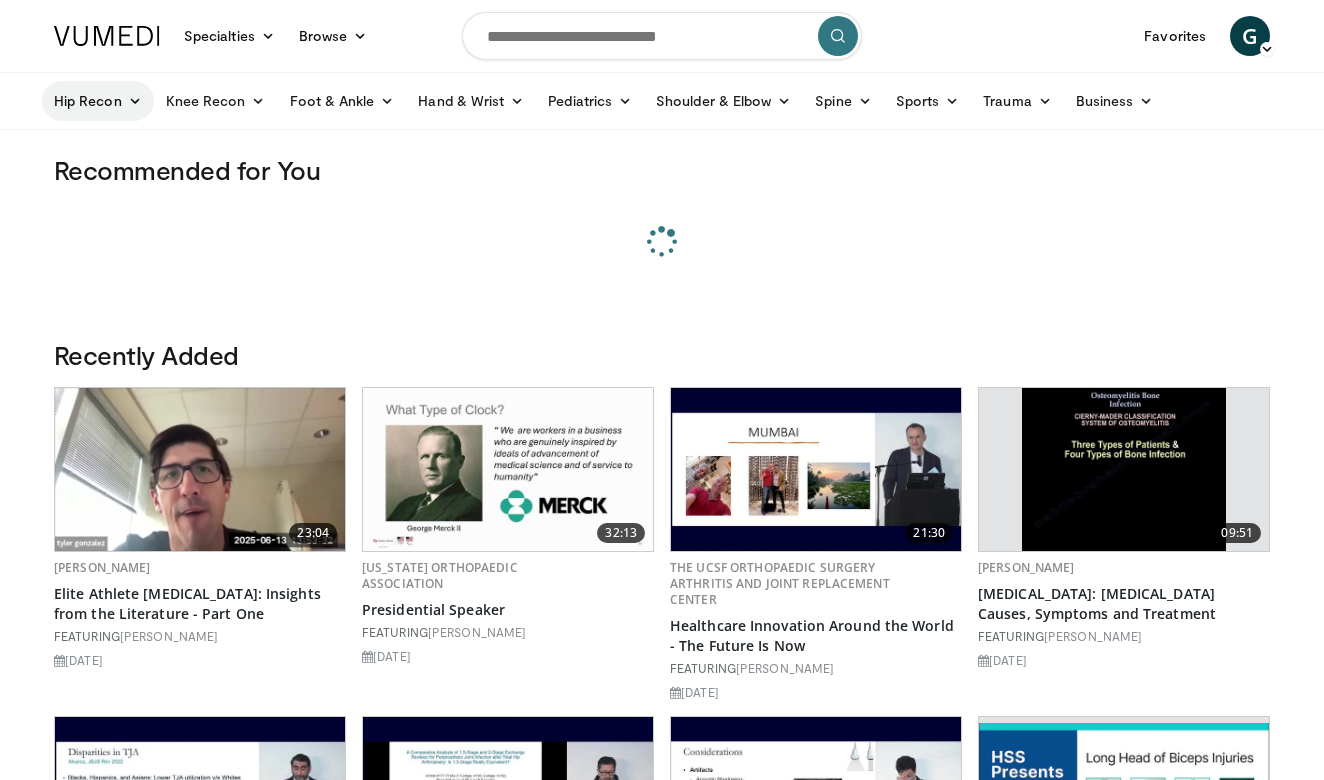 click at bounding box center [135, 101] 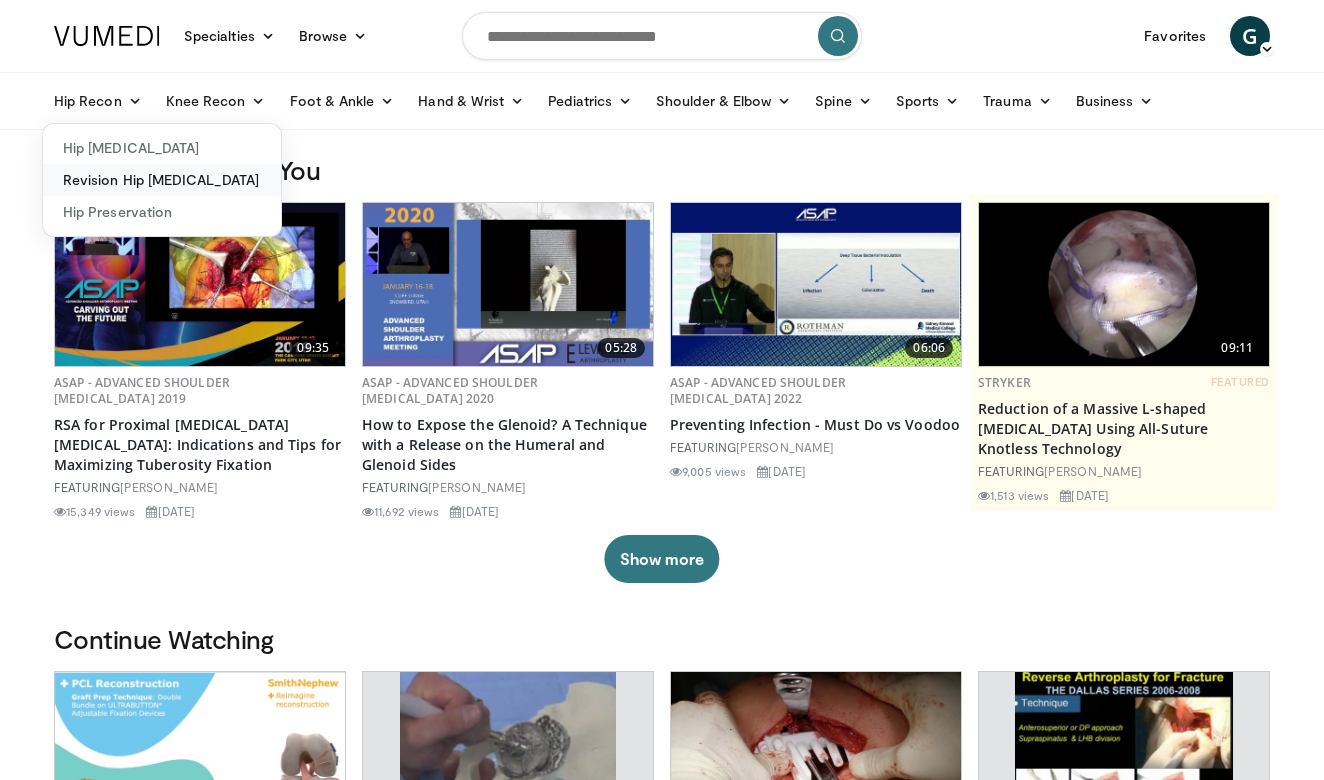 click on "Revision Hip [MEDICAL_DATA]" at bounding box center [162, 180] 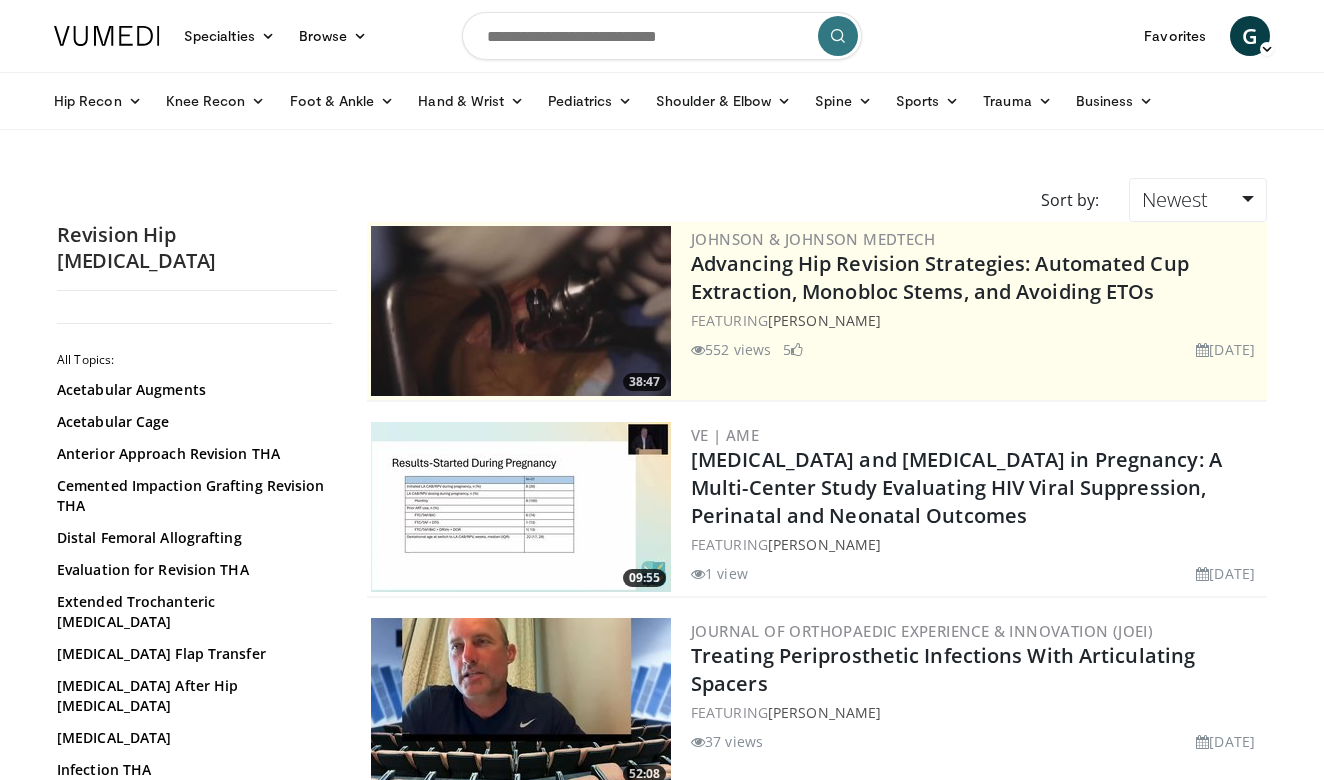 scroll, scrollTop: 0, scrollLeft: 0, axis: both 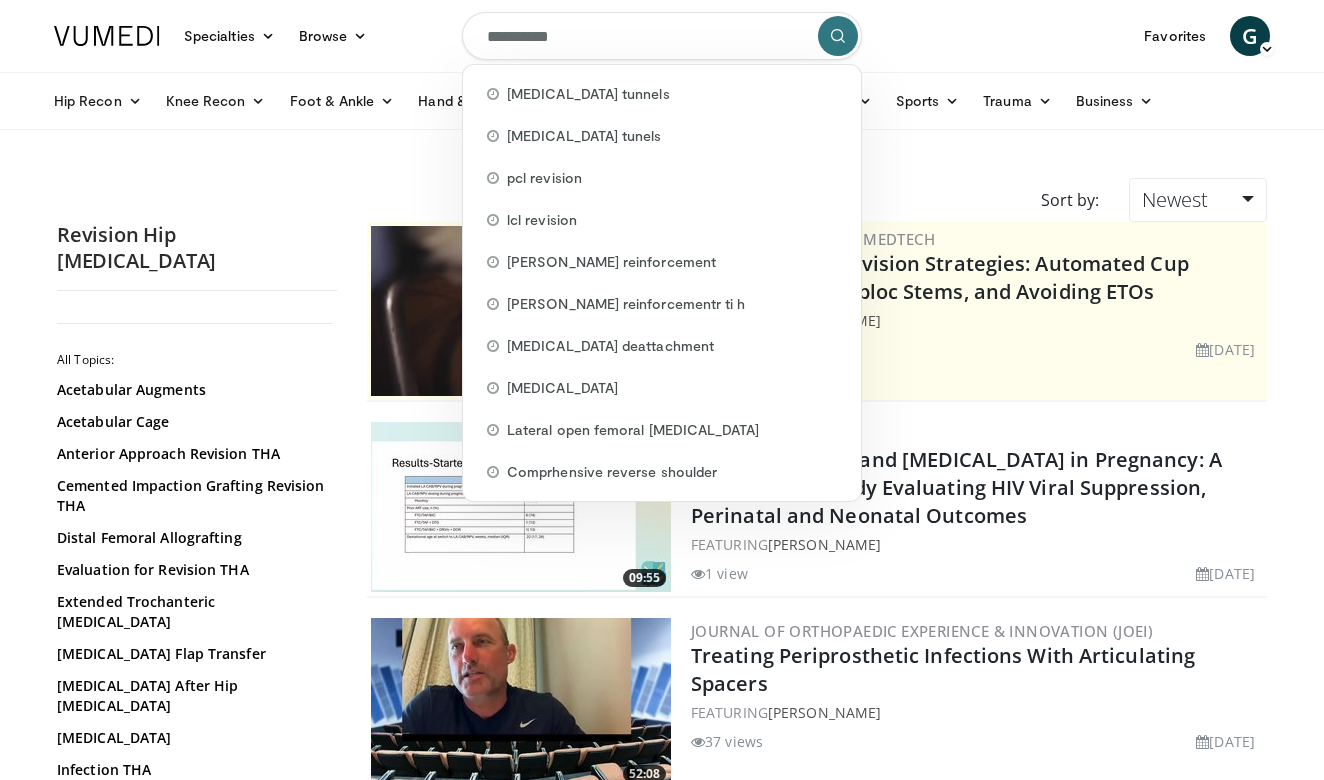 type on "**********" 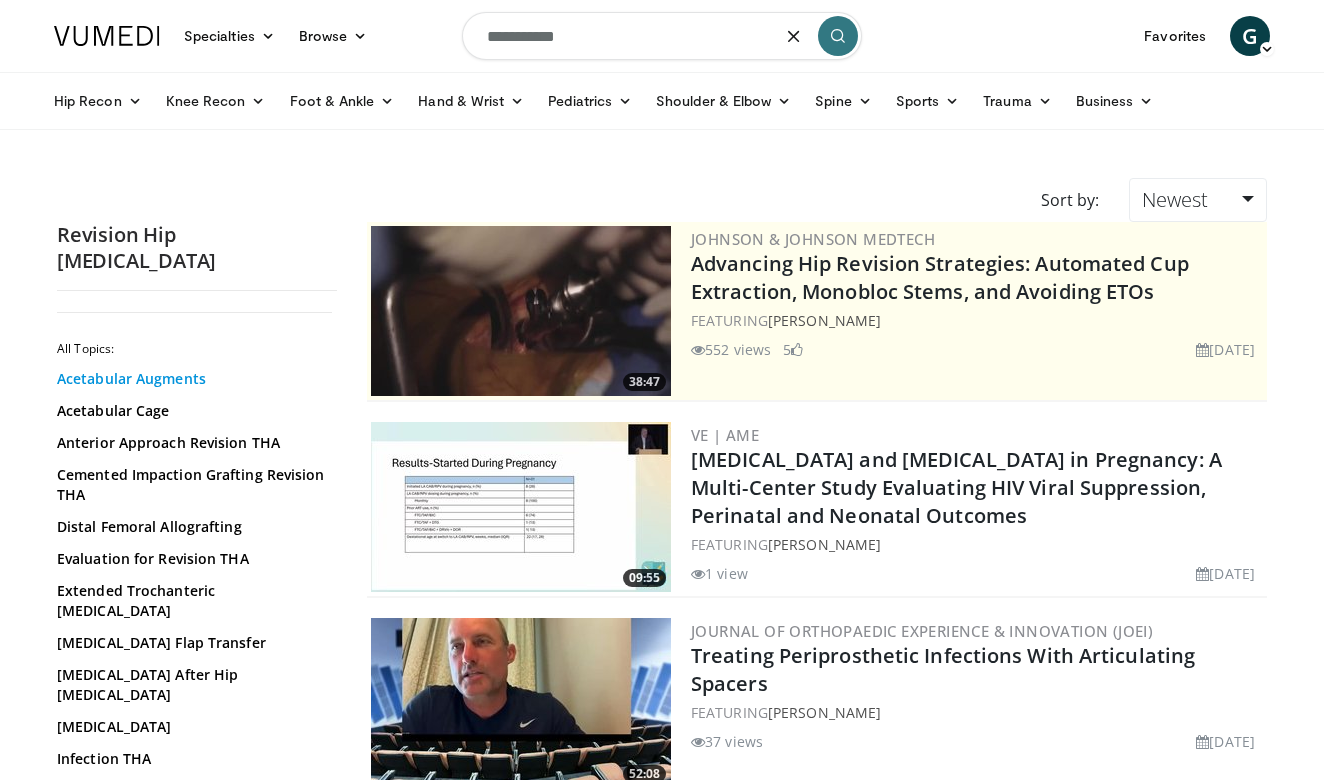 scroll, scrollTop: 16, scrollLeft: 0, axis: vertical 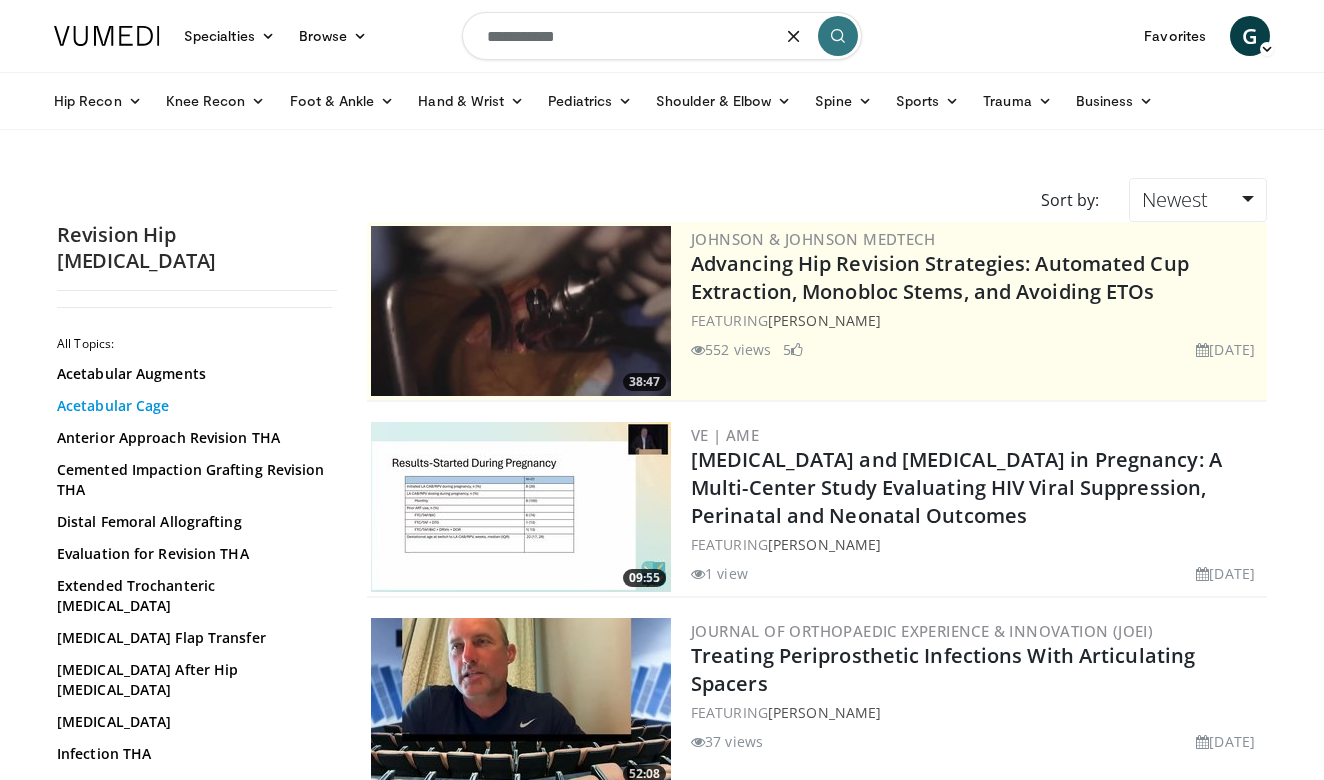 click on "Acetabular Cage" at bounding box center [192, 406] 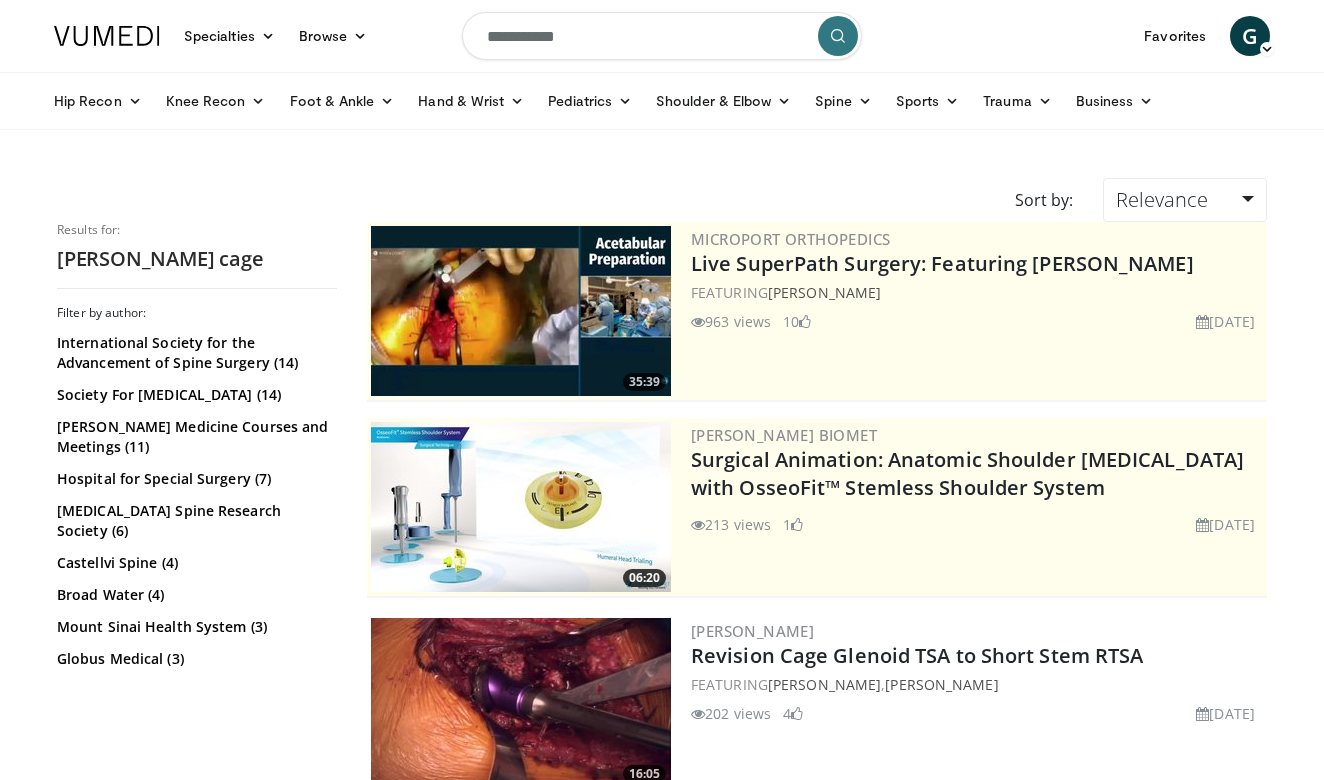 scroll, scrollTop: 0, scrollLeft: 0, axis: both 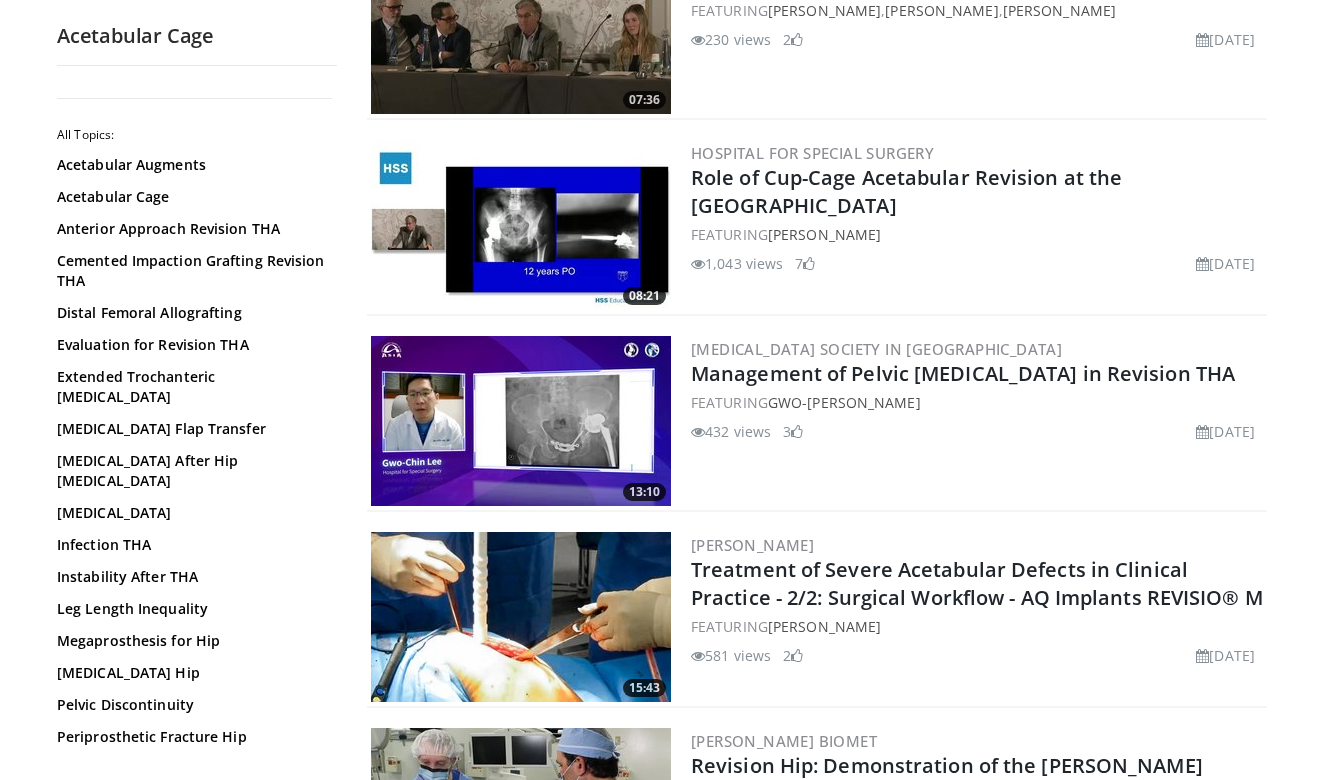 click at bounding box center (521, 421) 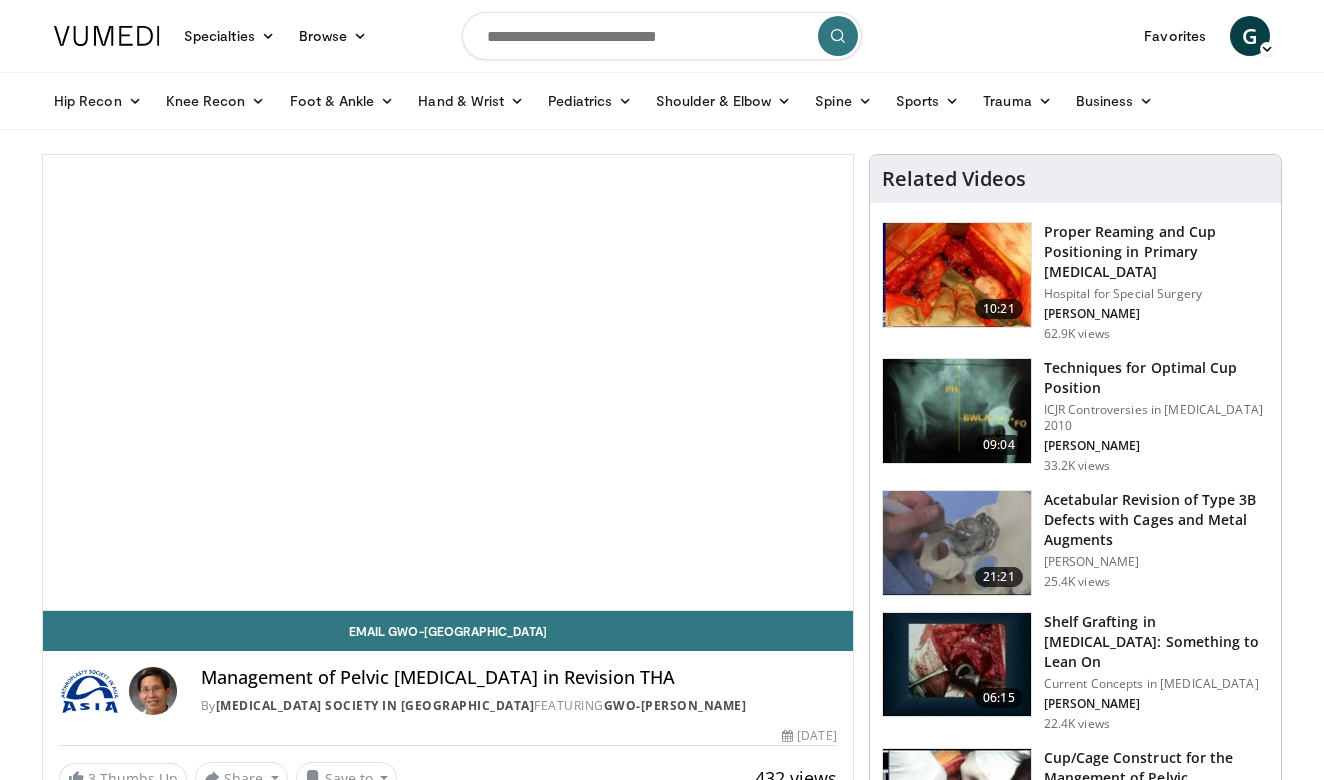 scroll, scrollTop: 0, scrollLeft: 0, axis: both 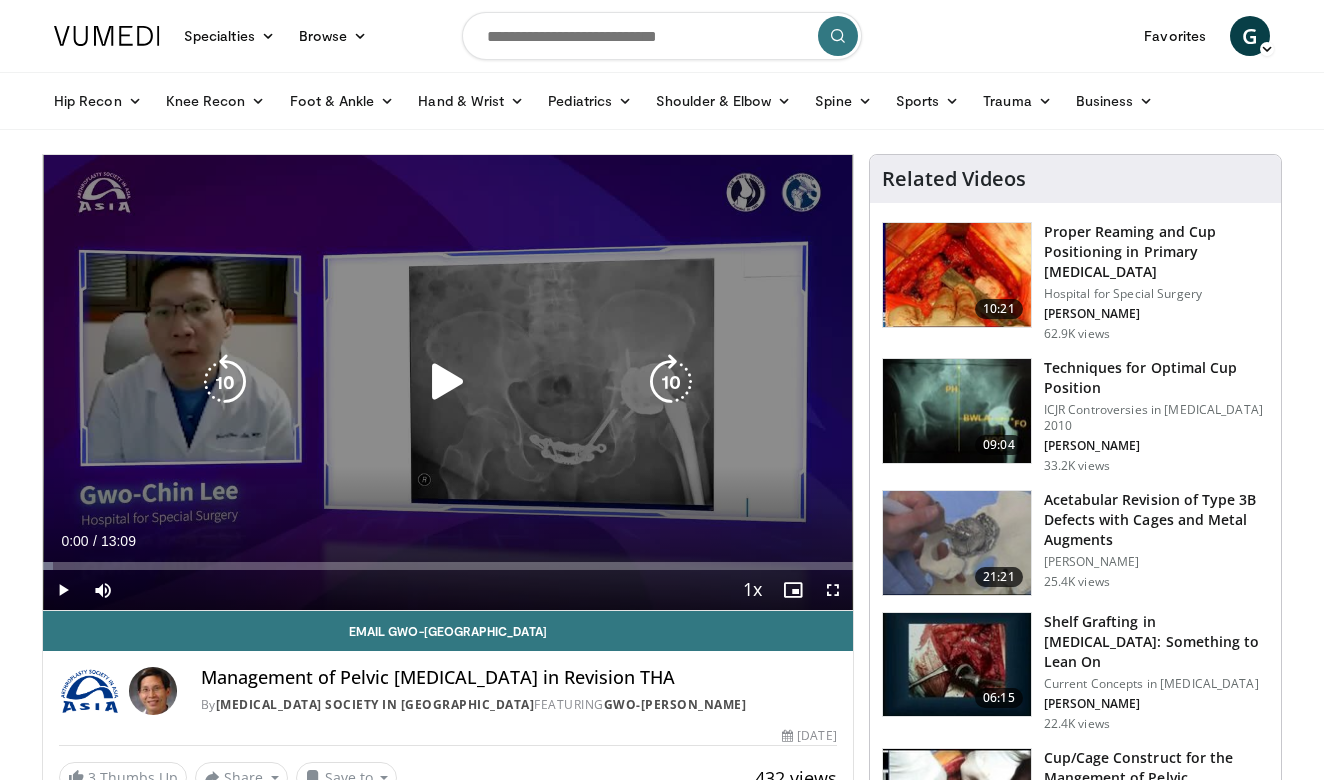 click at bounding box center (448, 382) 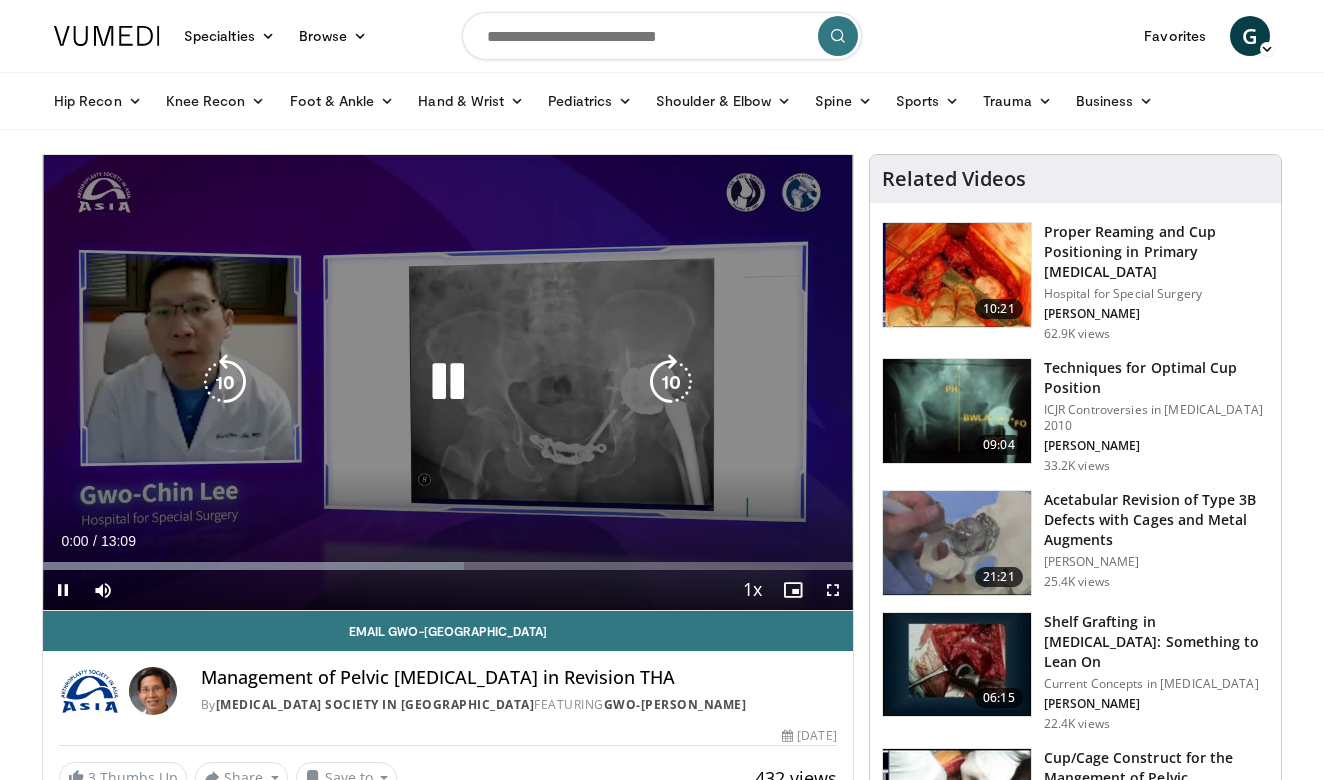 click at bounding box center (448, 382) 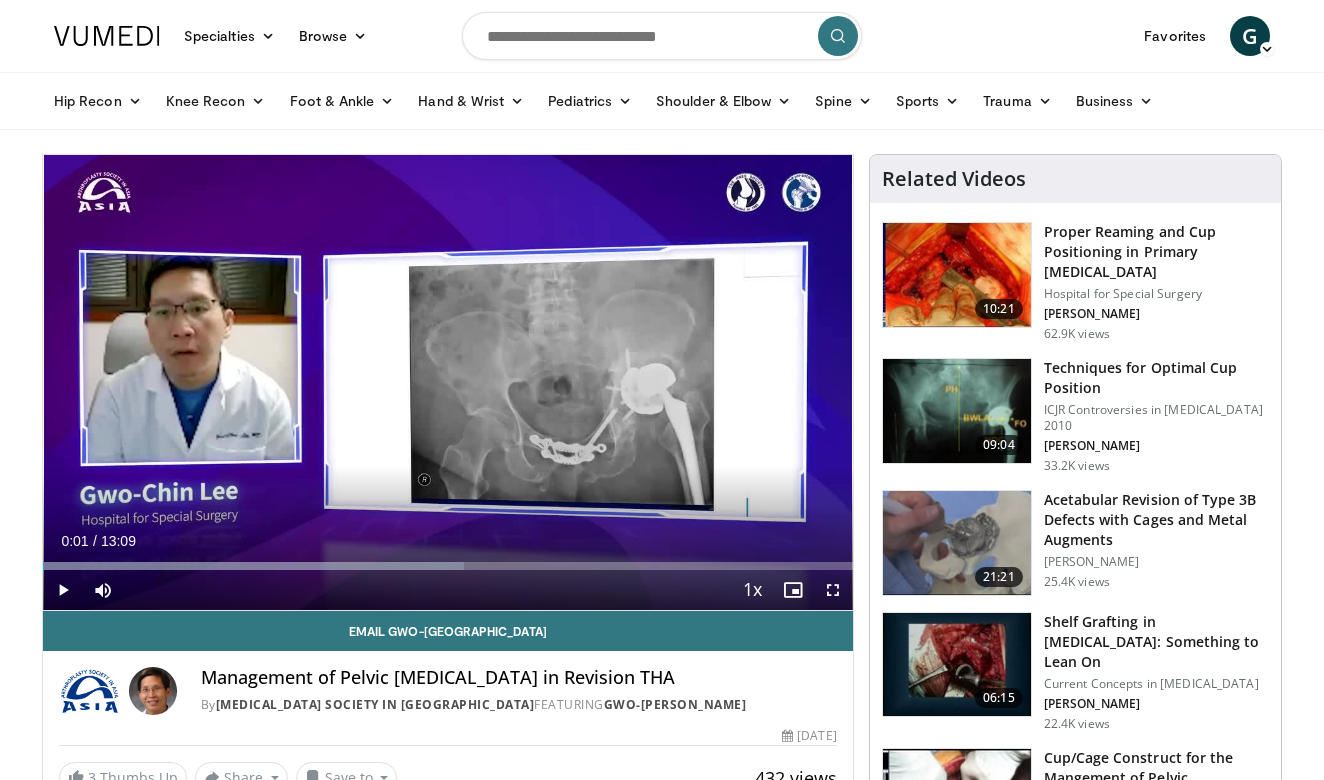 click at bounding box center (63, 590) 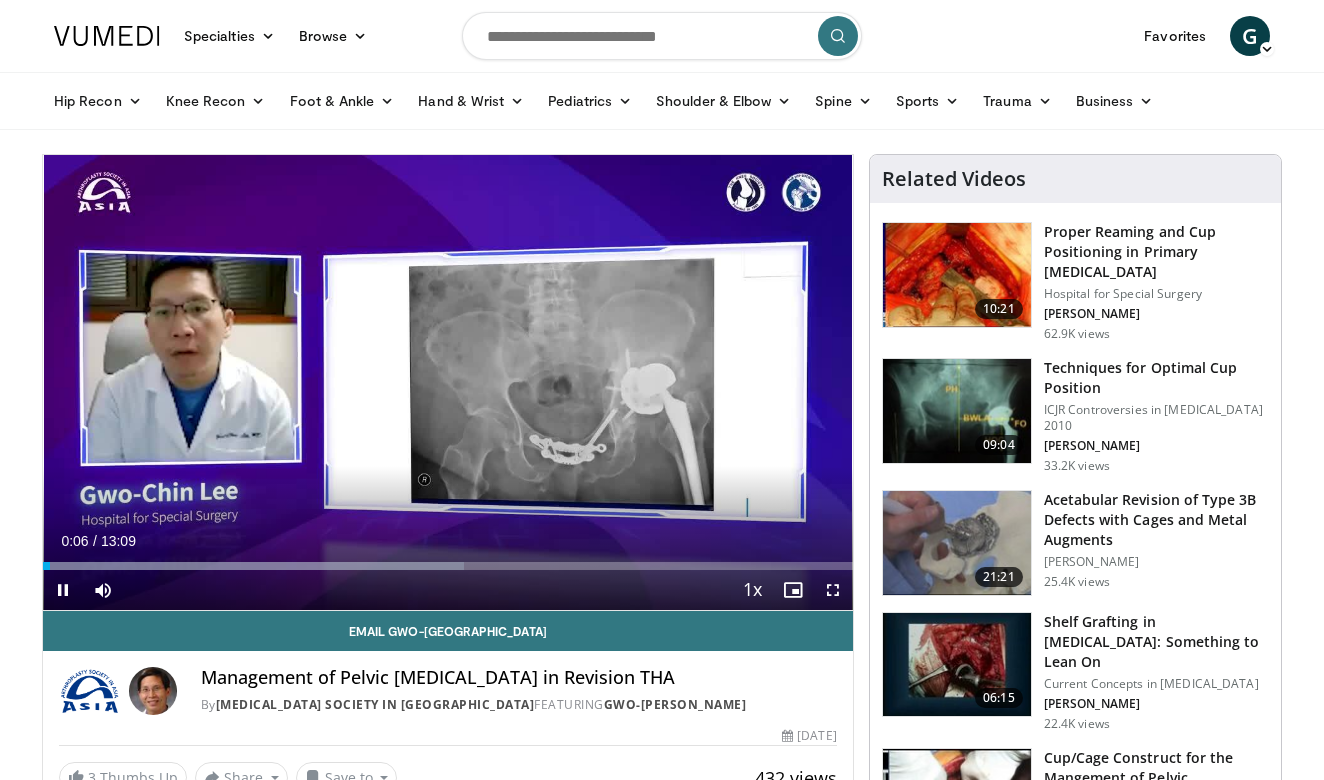 click at bounding box center [63, 590] 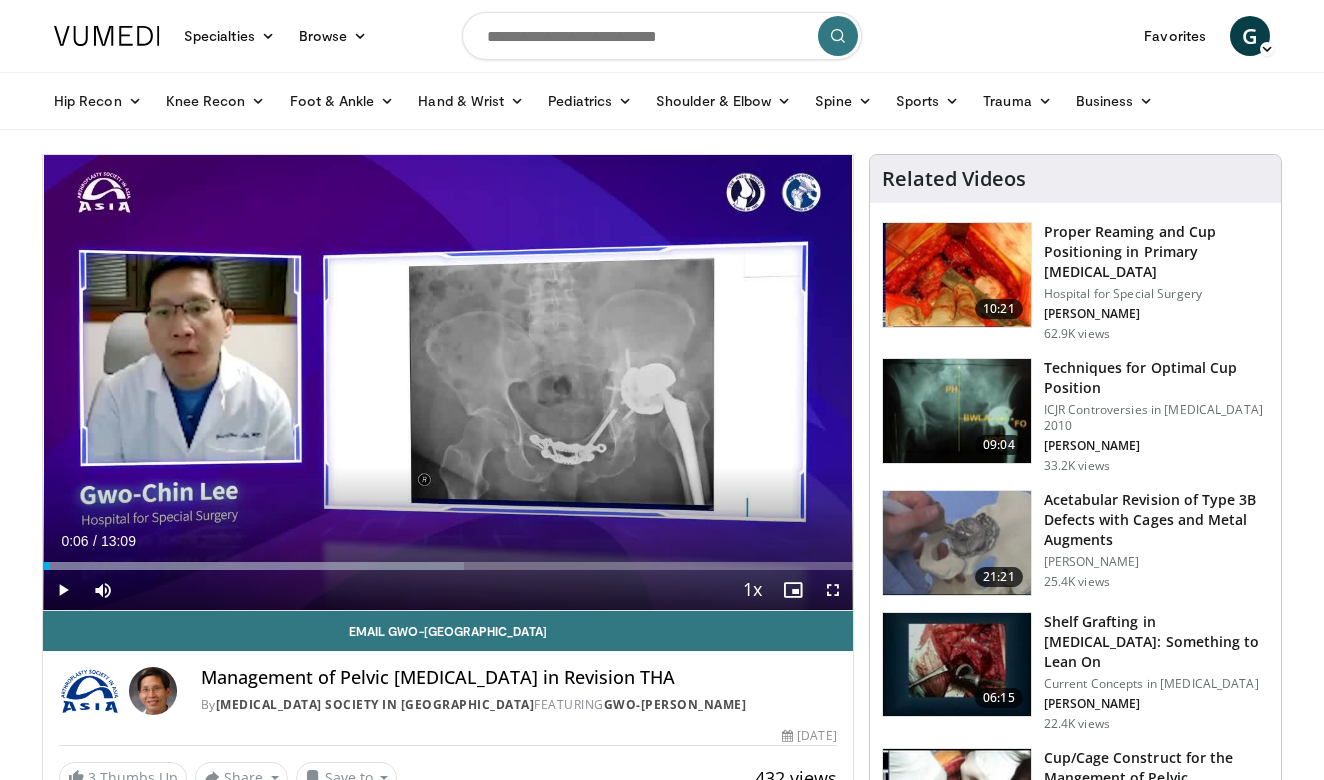 click at bounding box center [63, 590] 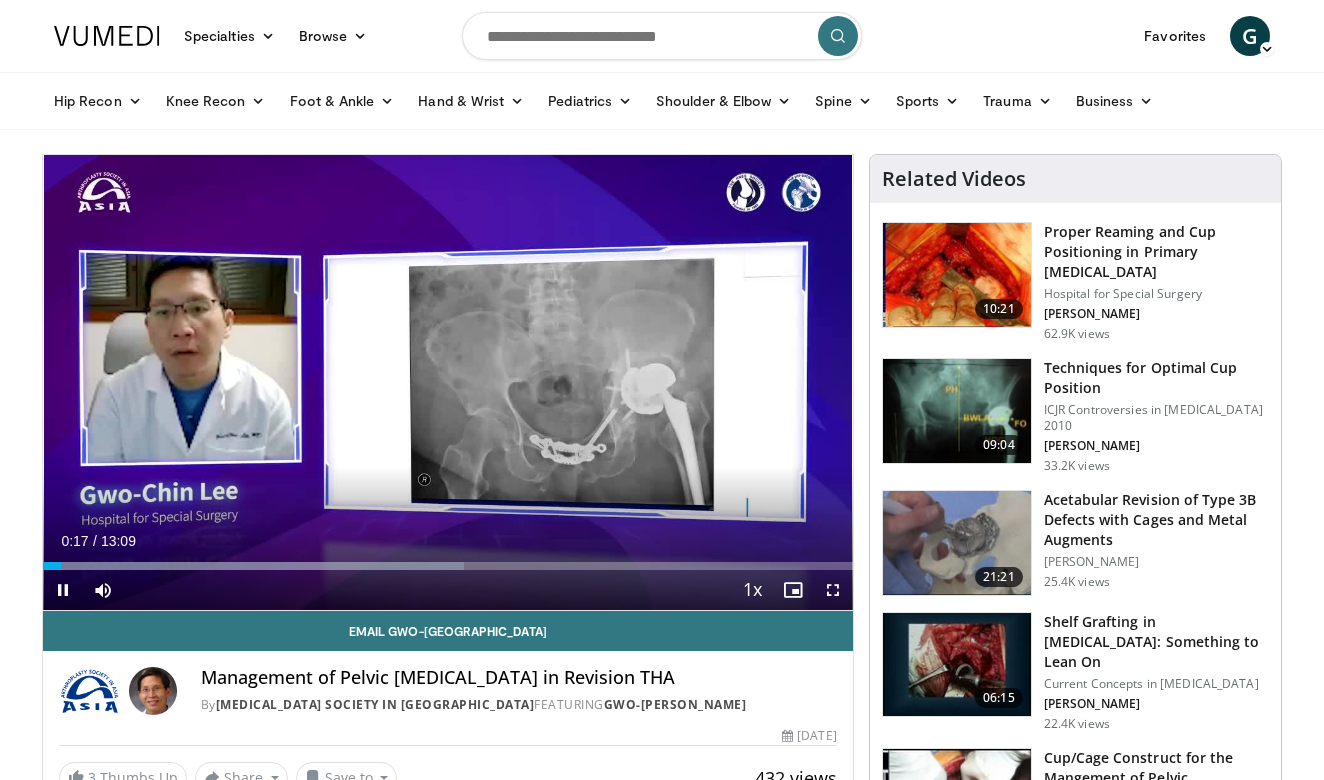 click at bounding box center [63, 590] 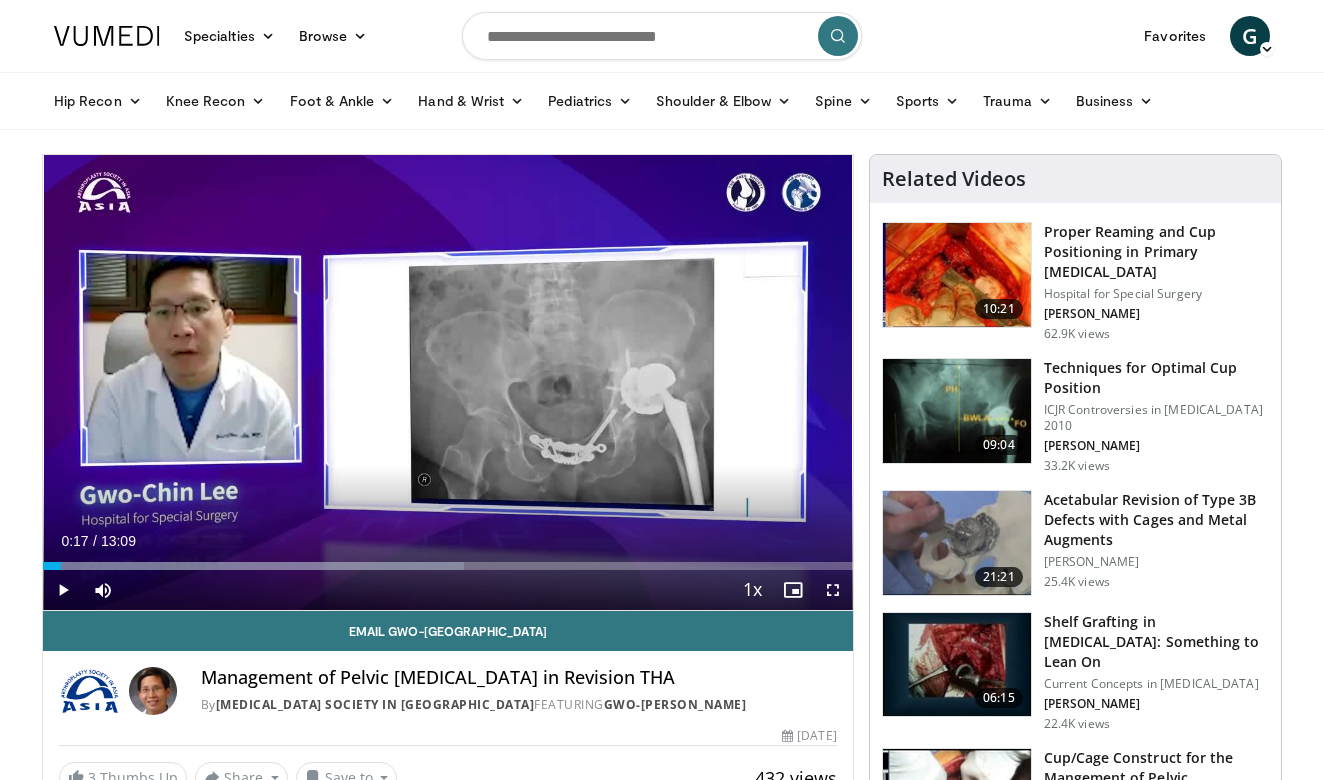 click at bounding box center [63, 590] 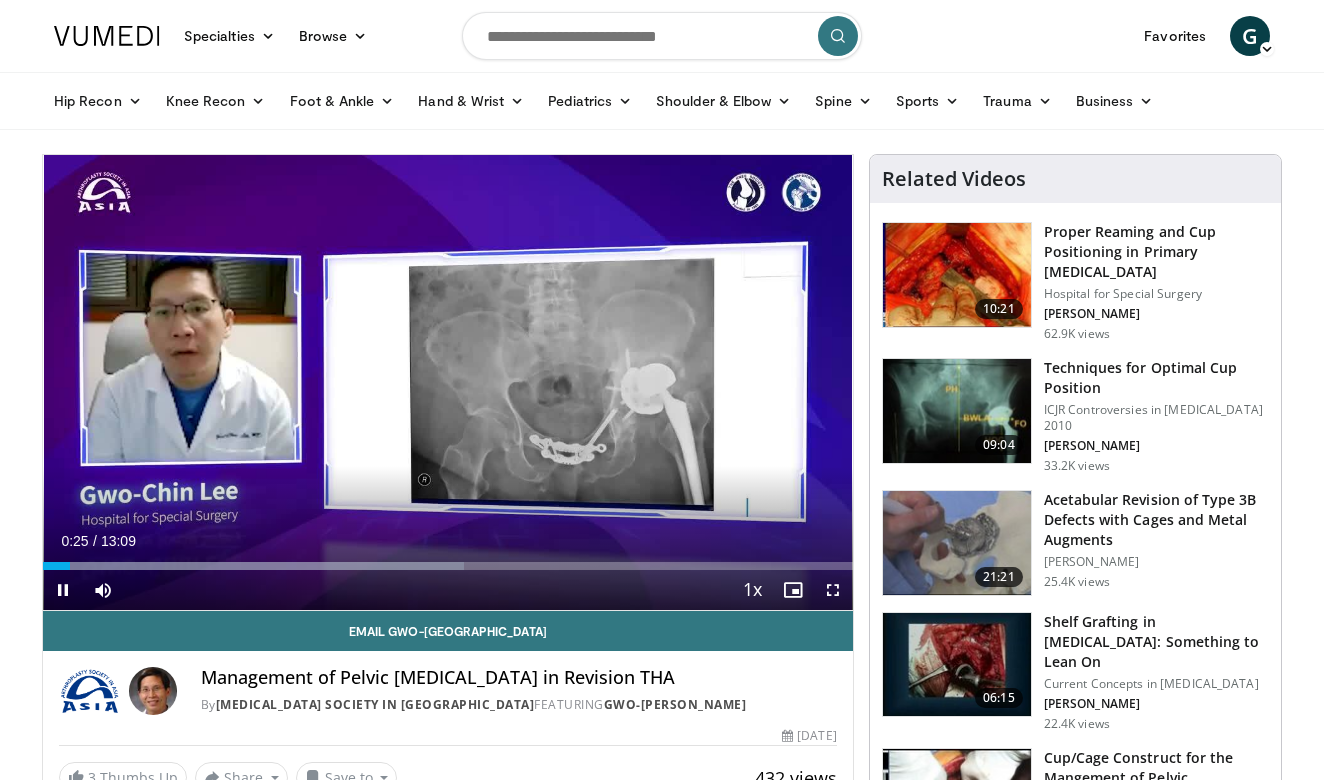 click at bounding box center (833, 590) 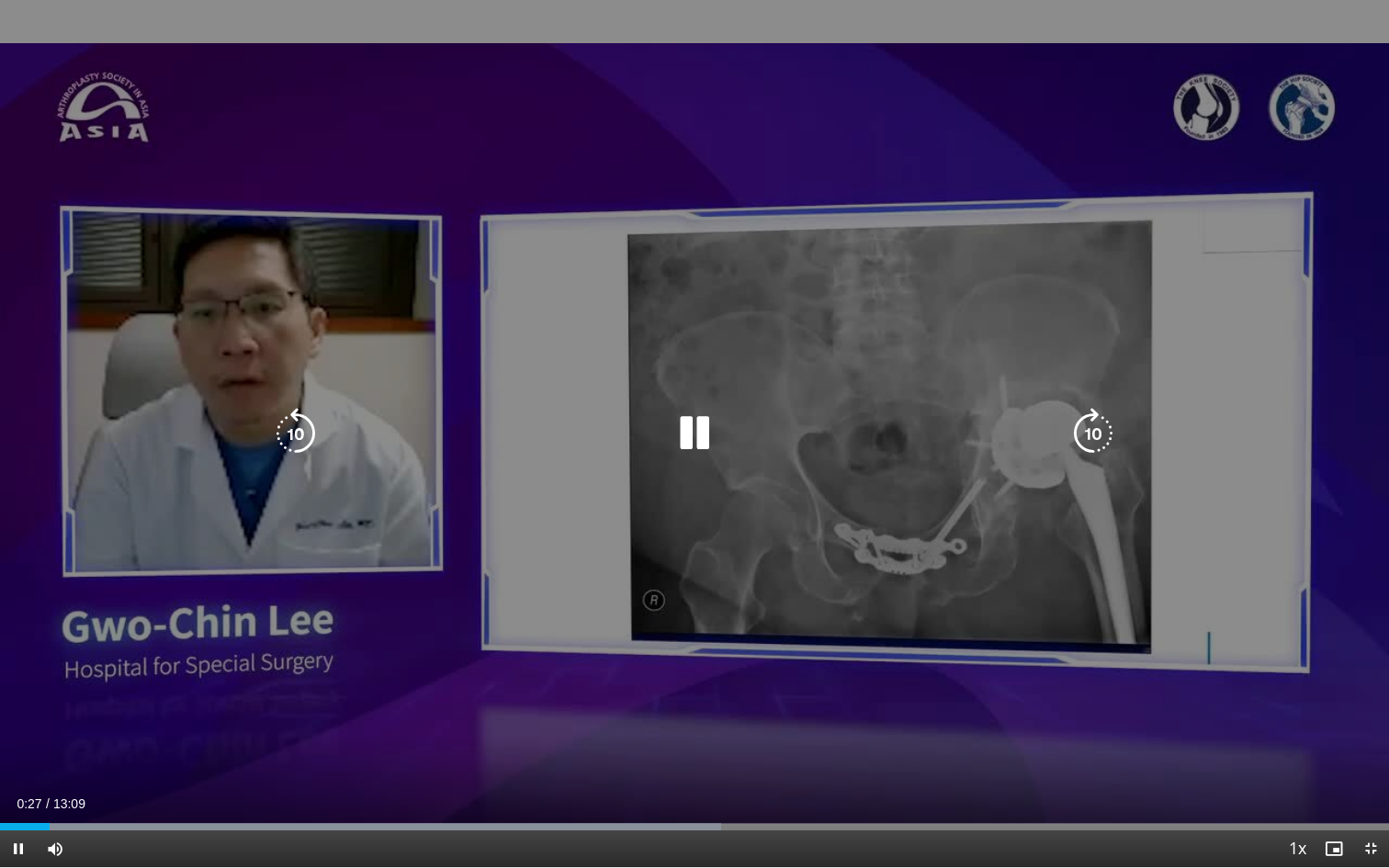 click at bounding box center [694, 434] 